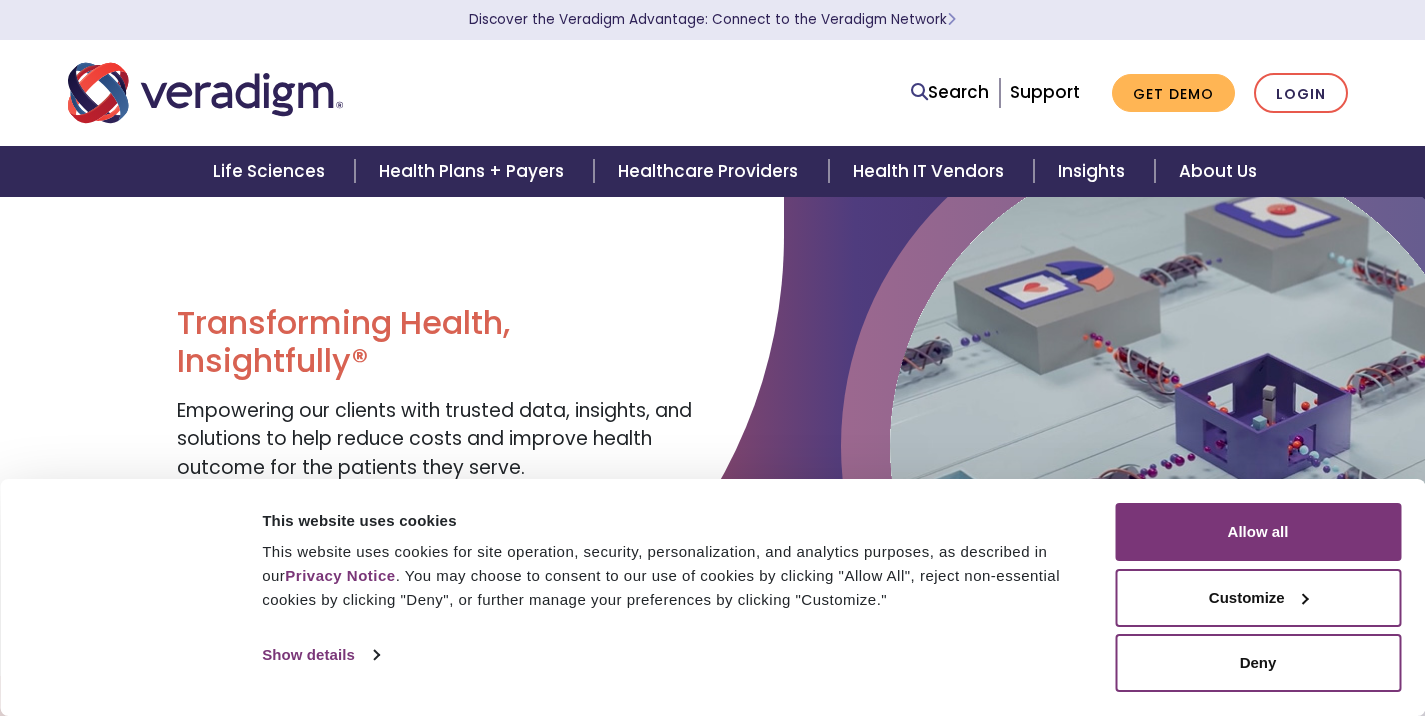 scroll, scrollTop: 0, scrollLeft: 0, axis: both 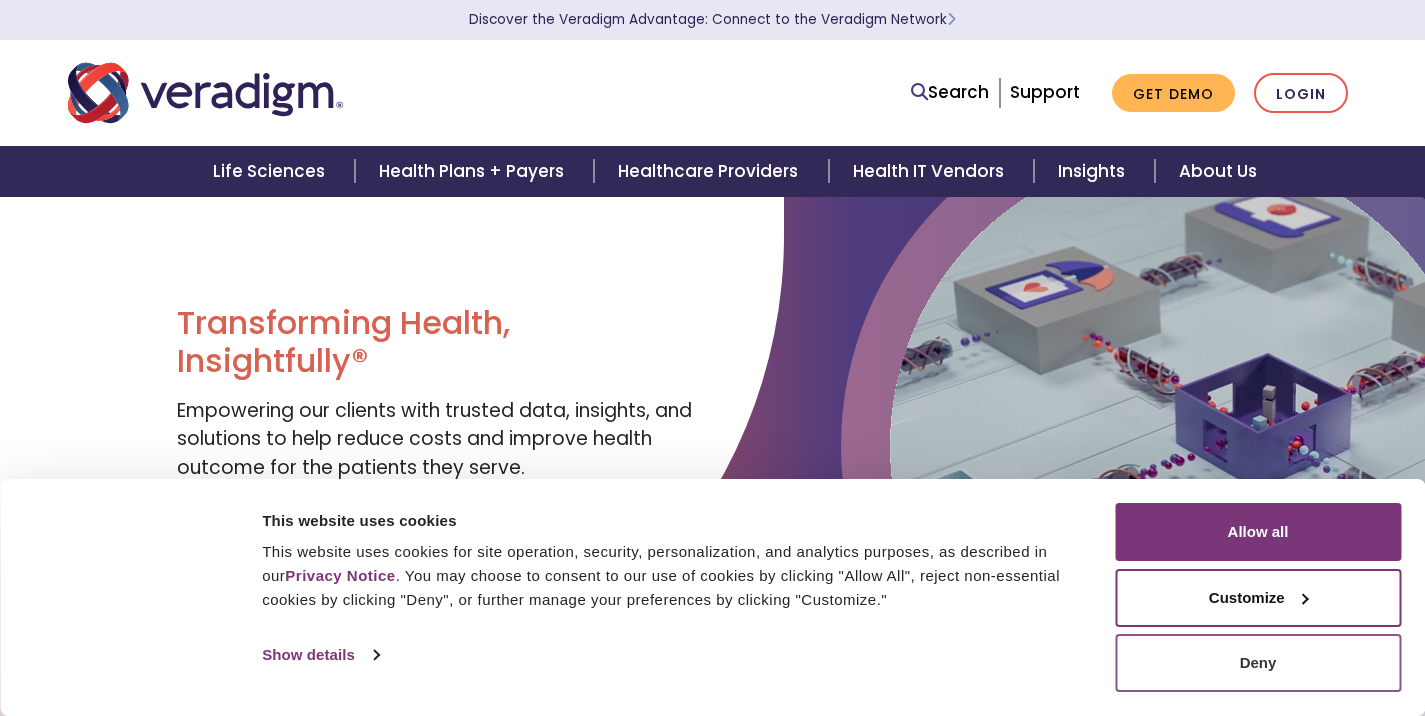 drag, startPoint x: 1220, startPoint y: 663, endPoint x: 1217, endPoint y: 652, distance: 11.401754 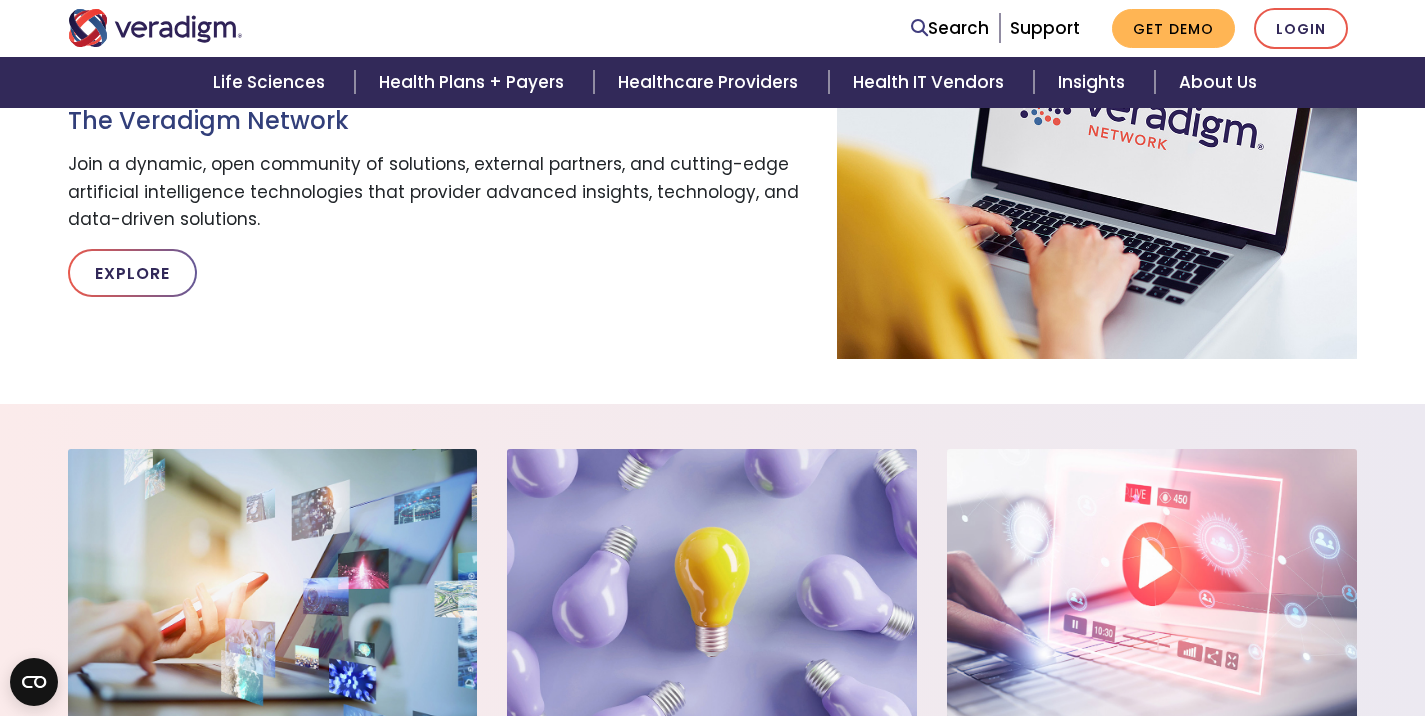 scroll, scrollTop: 2039, scrollLeft: 0, axis: vertical 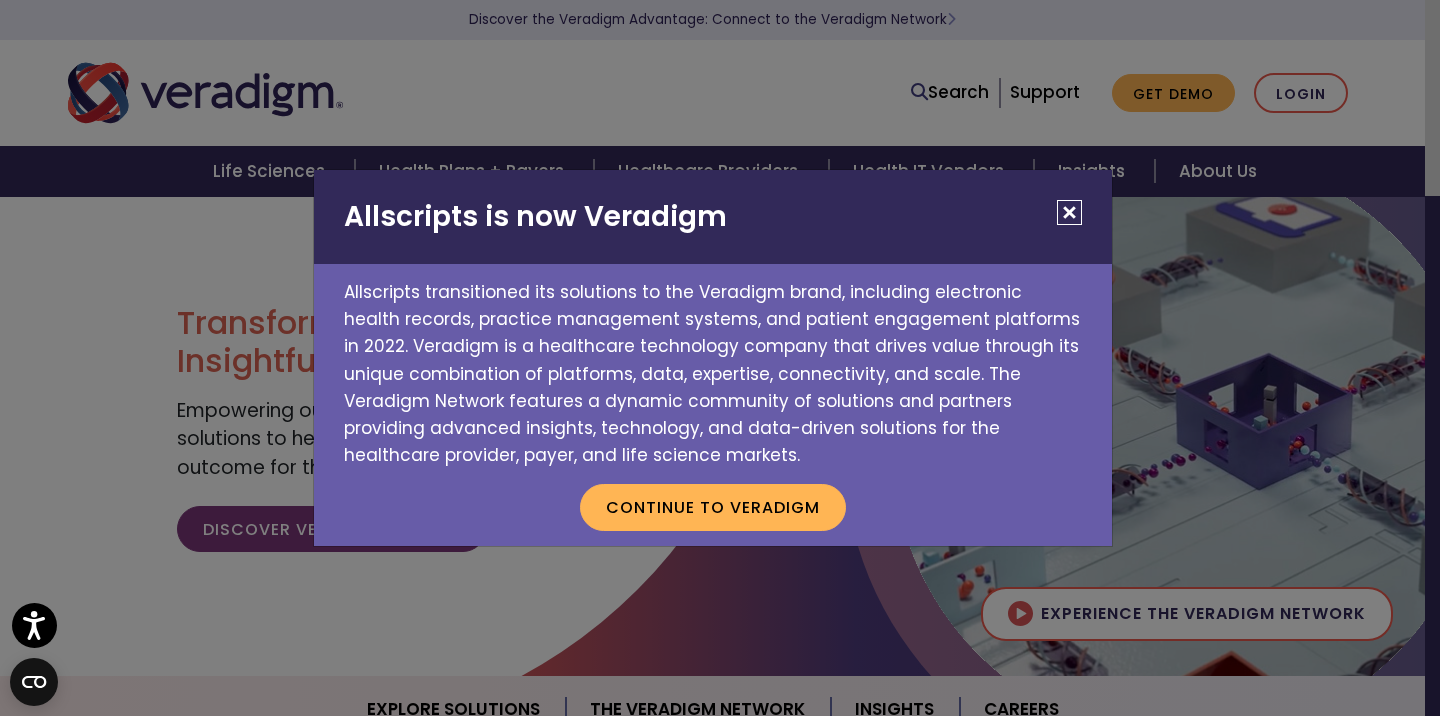 click at bounding box center (1069, 212) 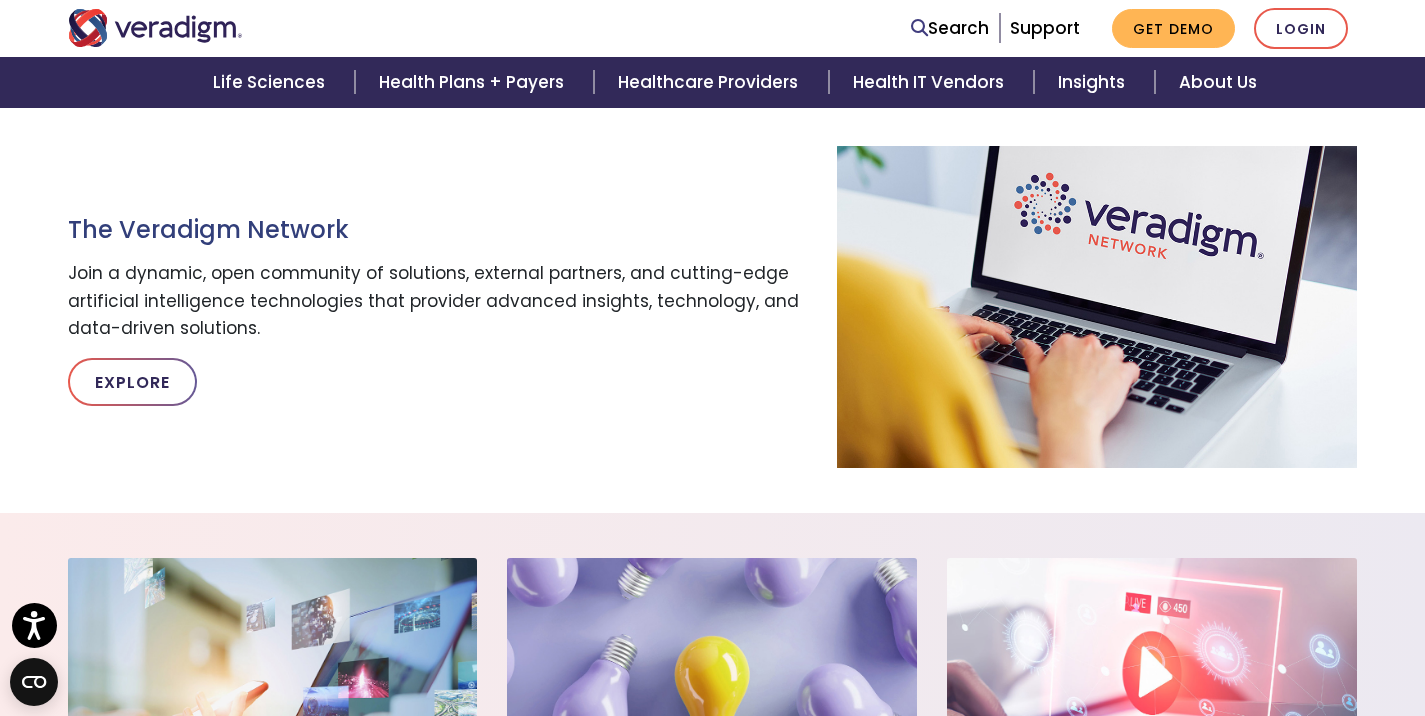 scroll, scrollTop: 2136, scrollLeft: 0, axis: vertical 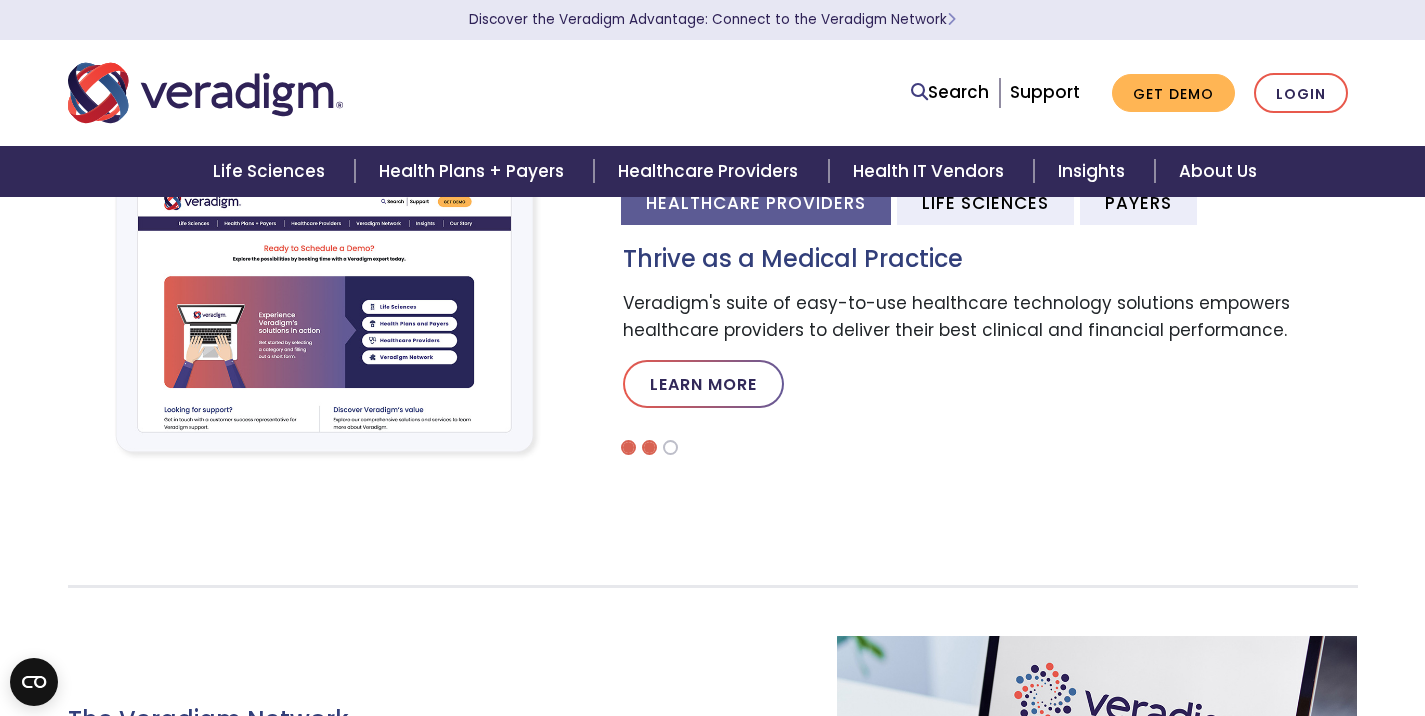 click at bounding box center (649, 447) 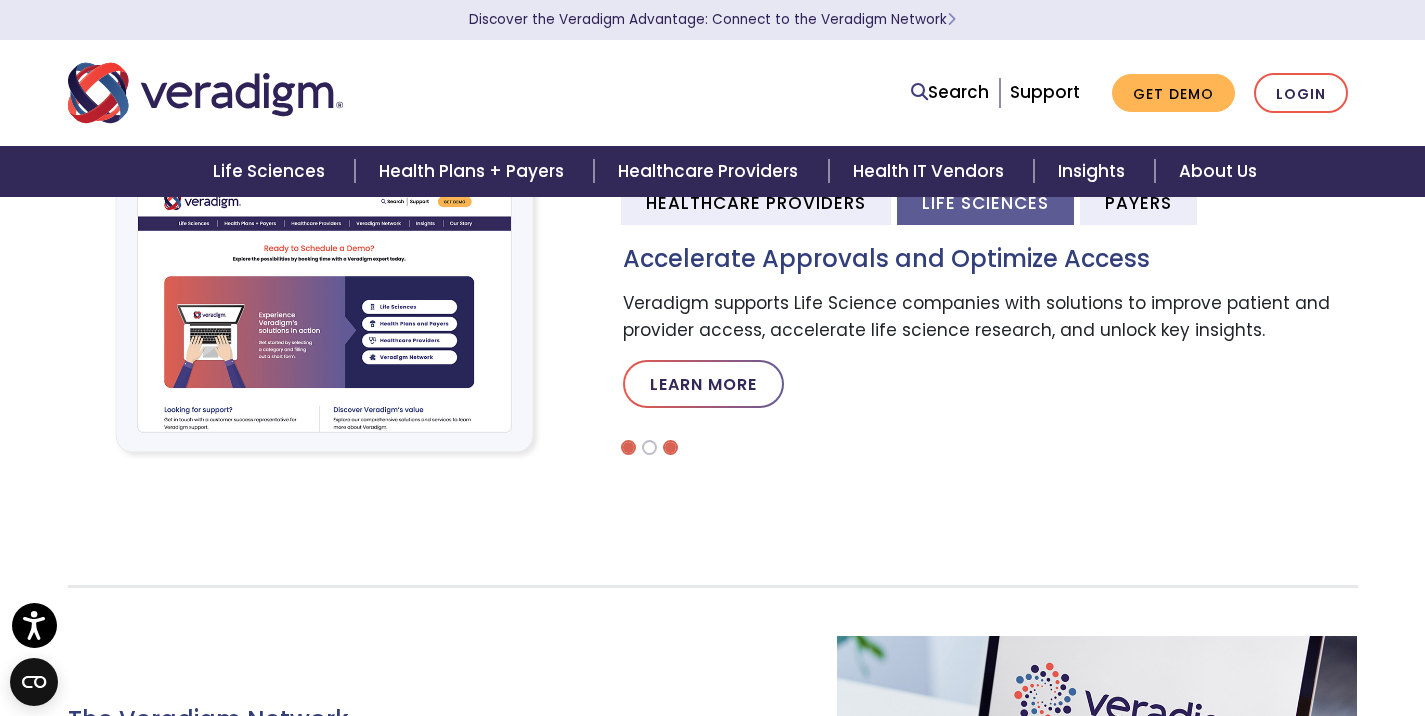 click at bounding box center [670, 447] 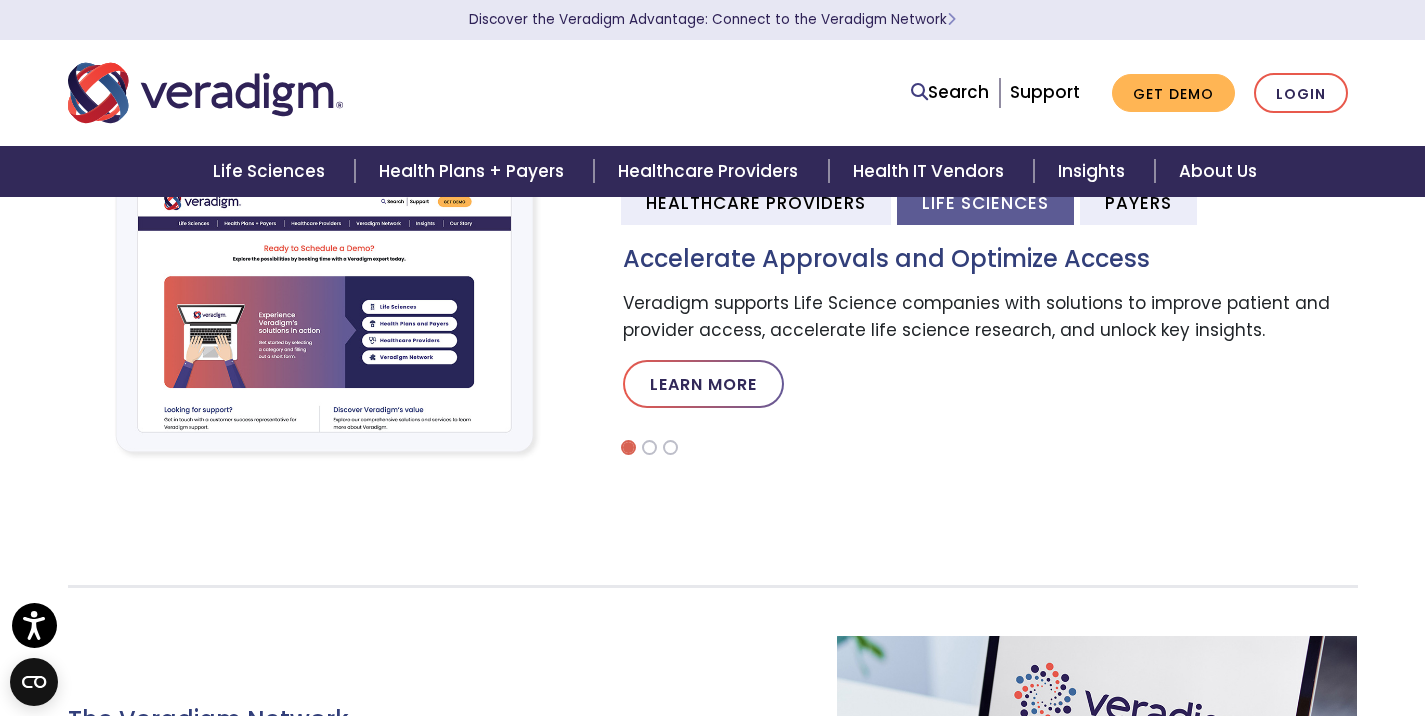 scroll, scrollTop: 0, scrollLeft: 0, axis: both 